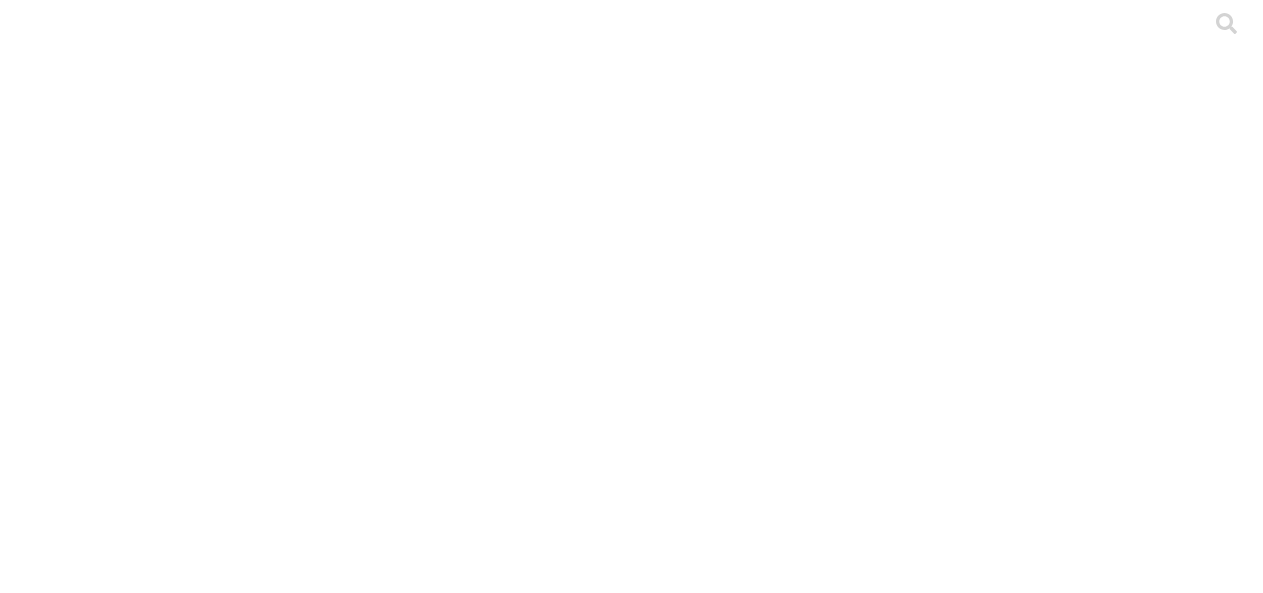 scroll, scrollTop: 0, scrollLeft: 0, axis: both 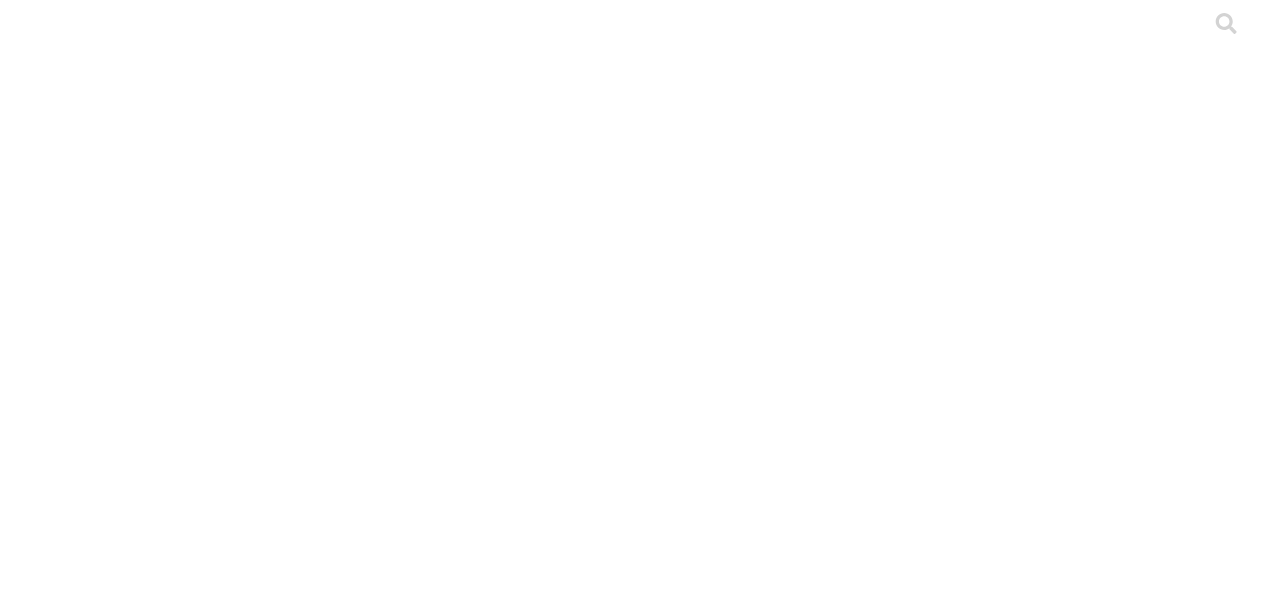 click on "CRIA" at bounding box center [240, 2133] 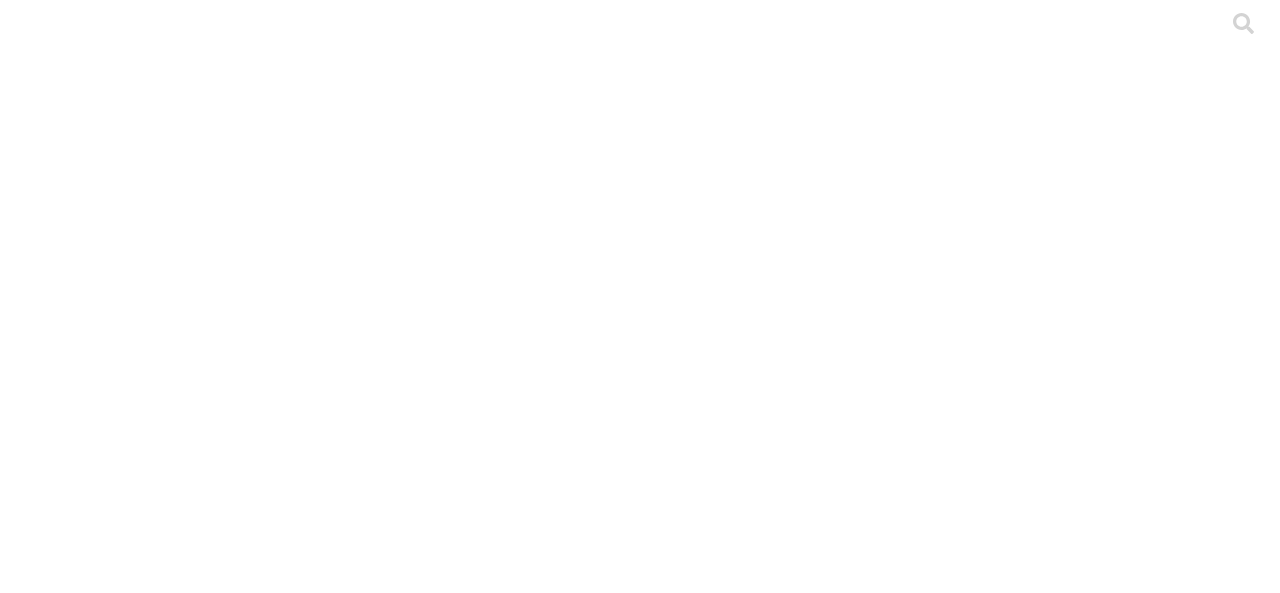 click on ".cls-1 {
fill: #d6d6d6;
}
PRECEBO" at bounding box center [640, 5444] 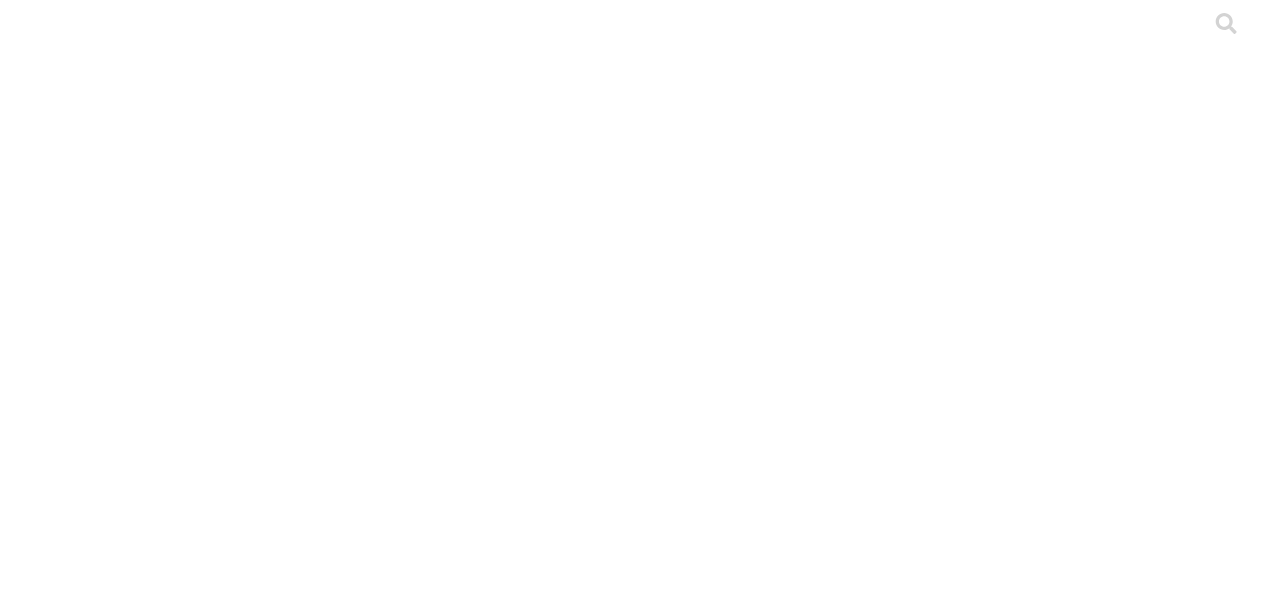 click on ".cls-1 {
fill: #d6d6d6;
}
BELLAVISTA" at bounding box center (631, 4118) 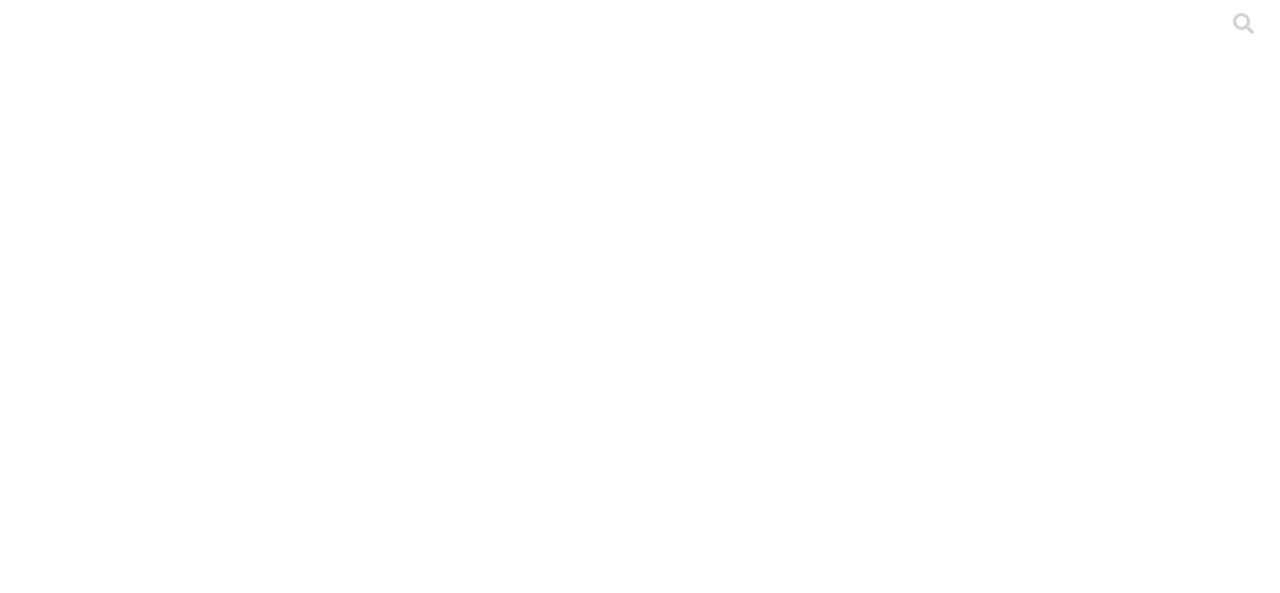 click on "Cargar" at bounding box center [174, 2119] 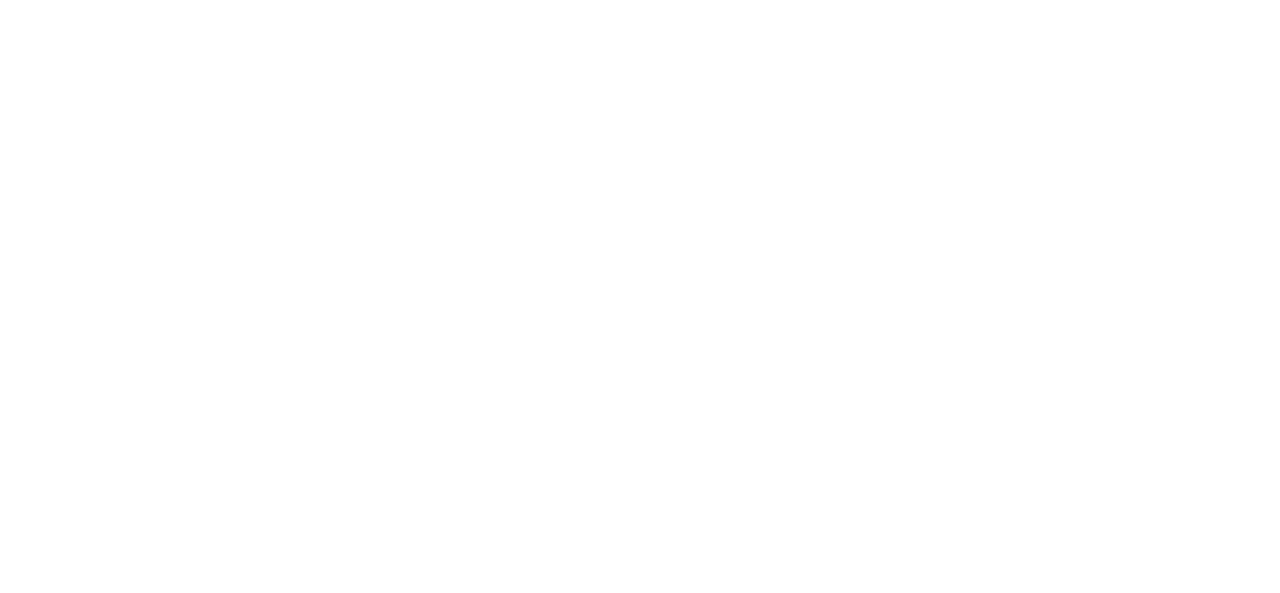 click at bounding box center [96, 2297] 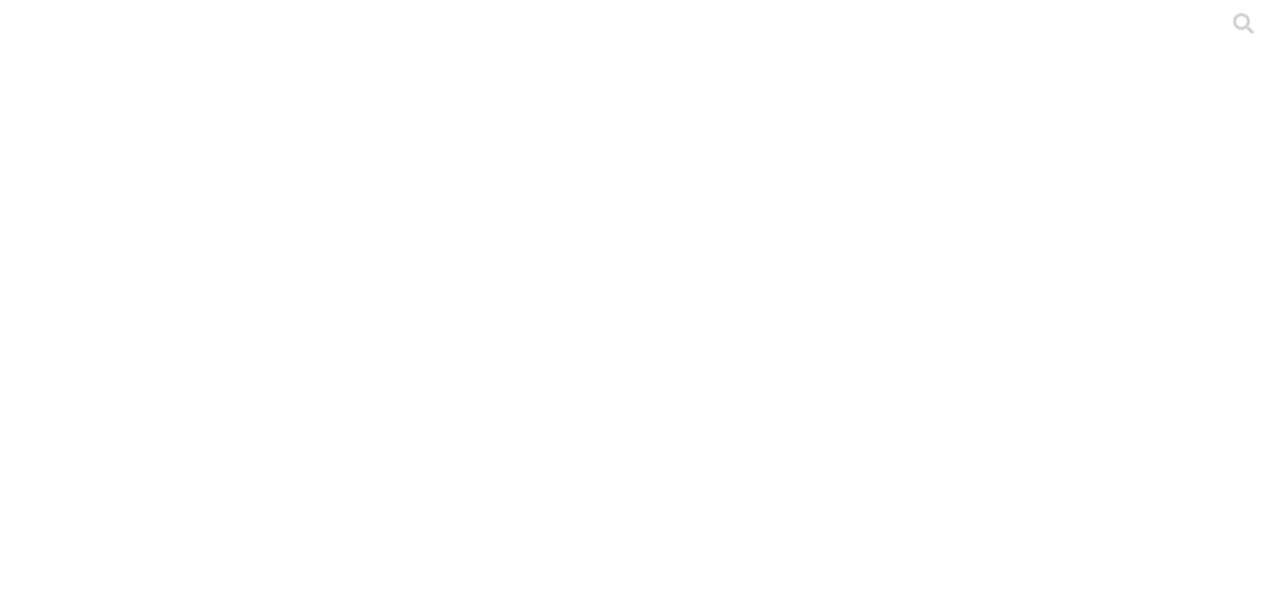 click on "CERVALLE" at bounding box center (180, 2147) 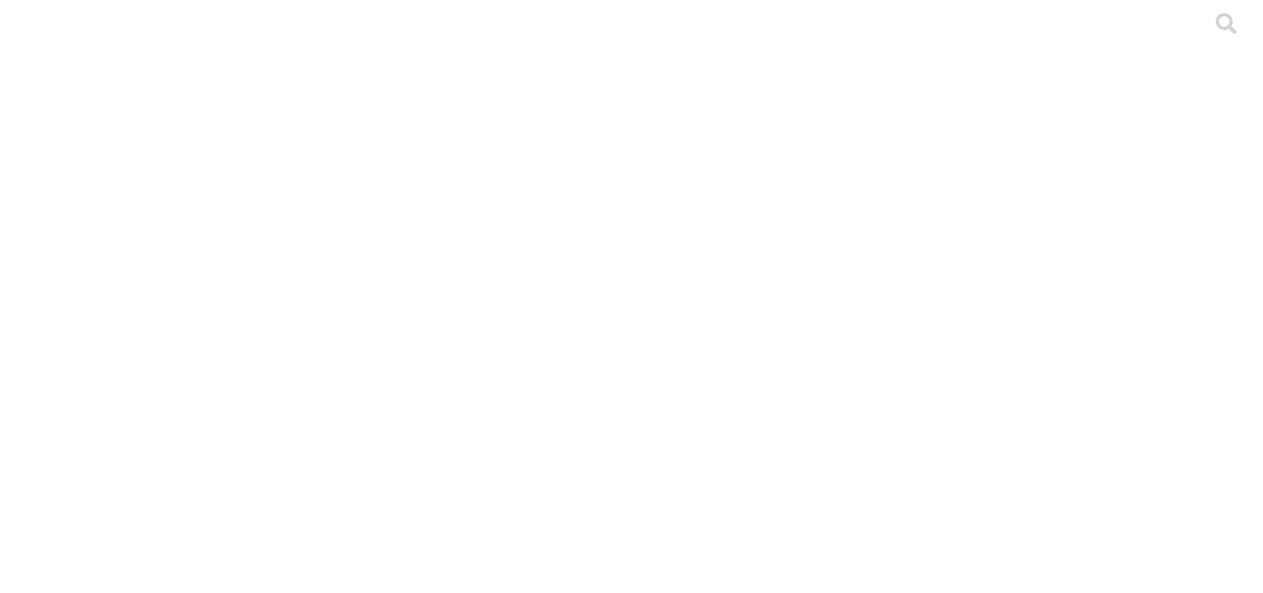 click on ".cls-1 {
fill: #d6d6d6;
}
LA ESPERANZA" at bounding box center (631, 5387) 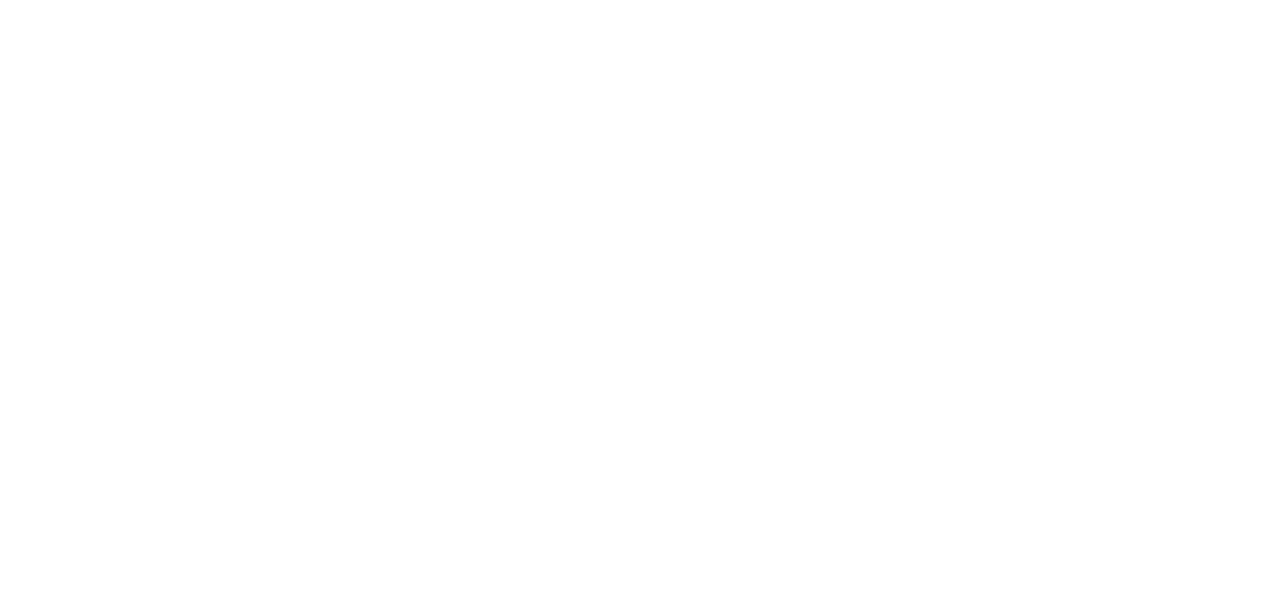 click at bounding box center [96, 2297] 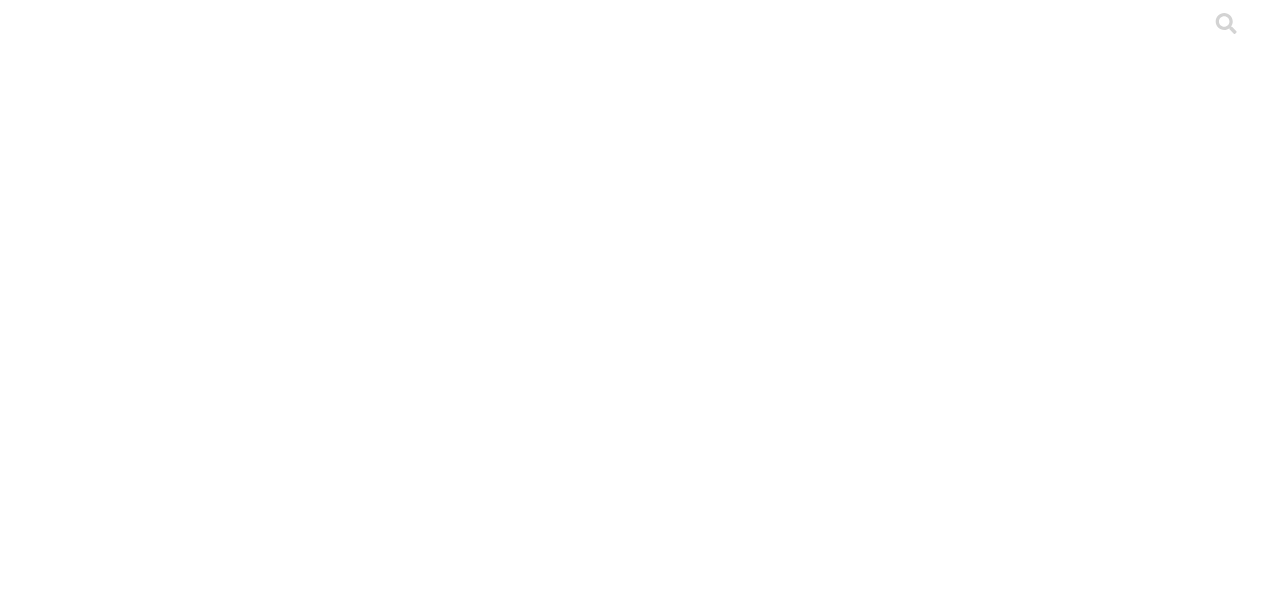 click on "CERVALLE" at bounding box center (180, 2133) 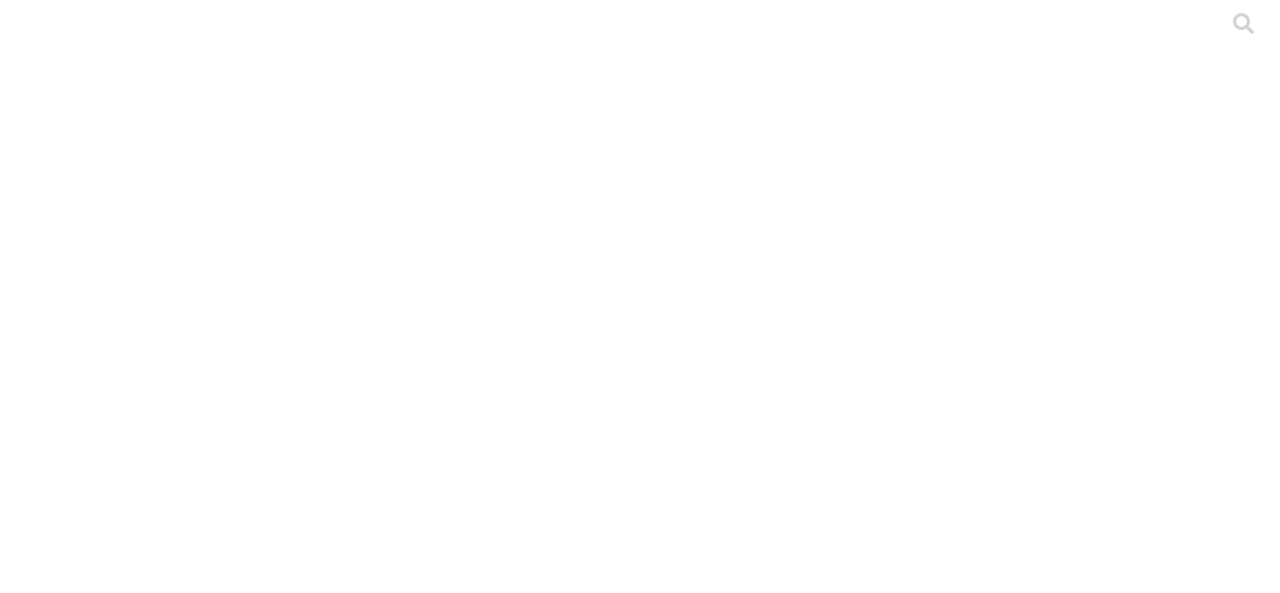 click on ".cls-1 {
fill: #d6d6d6;
}
PRECEBO" at bounding box center (640, 5444) 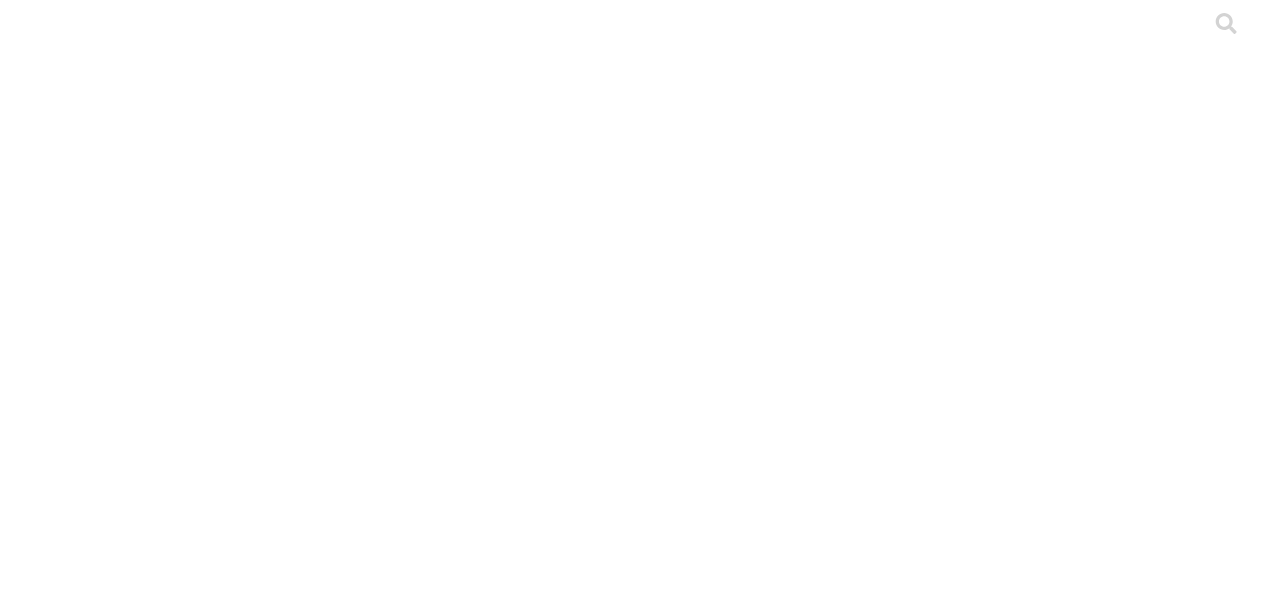 click on ".cls-1 {
fill: #d6d6d6;
}
LA ESPERANZA" at bounding box center (631, 5387) 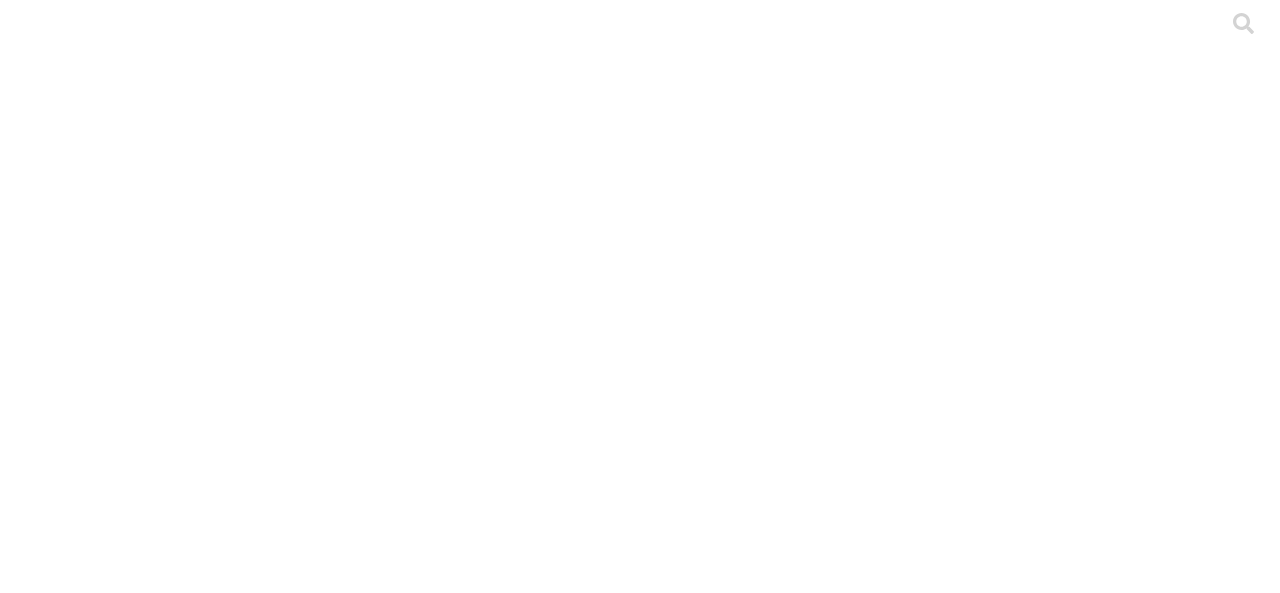 click on "Cargar" at bounding box center [174, 2119] 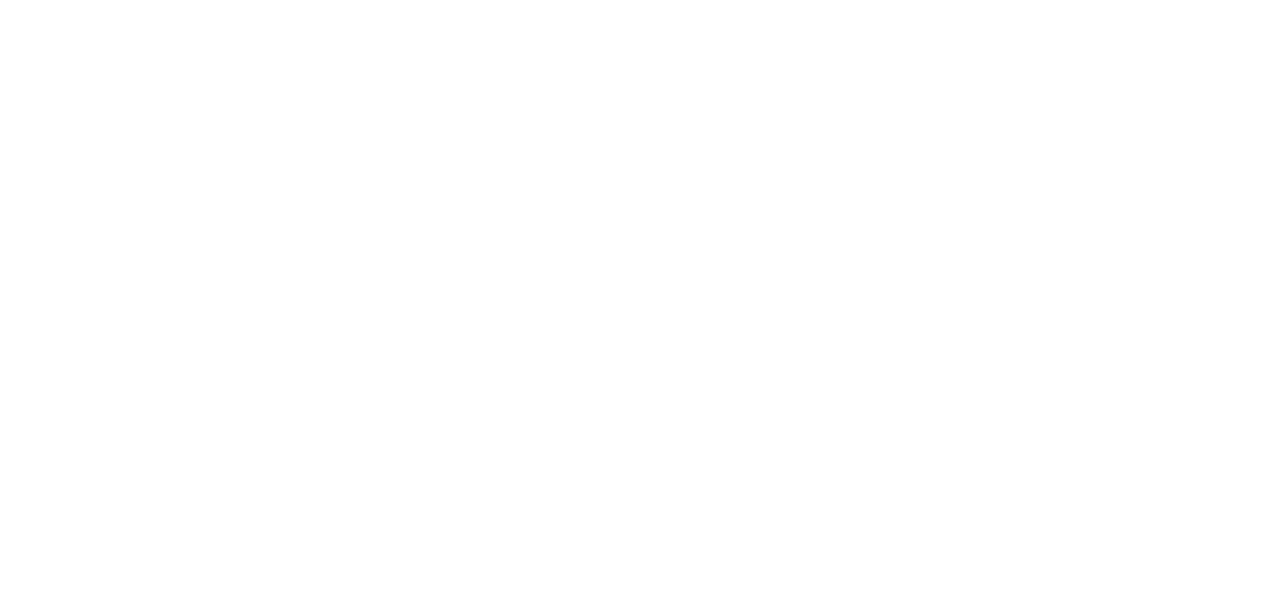 click at bounding box center (96, 2297) 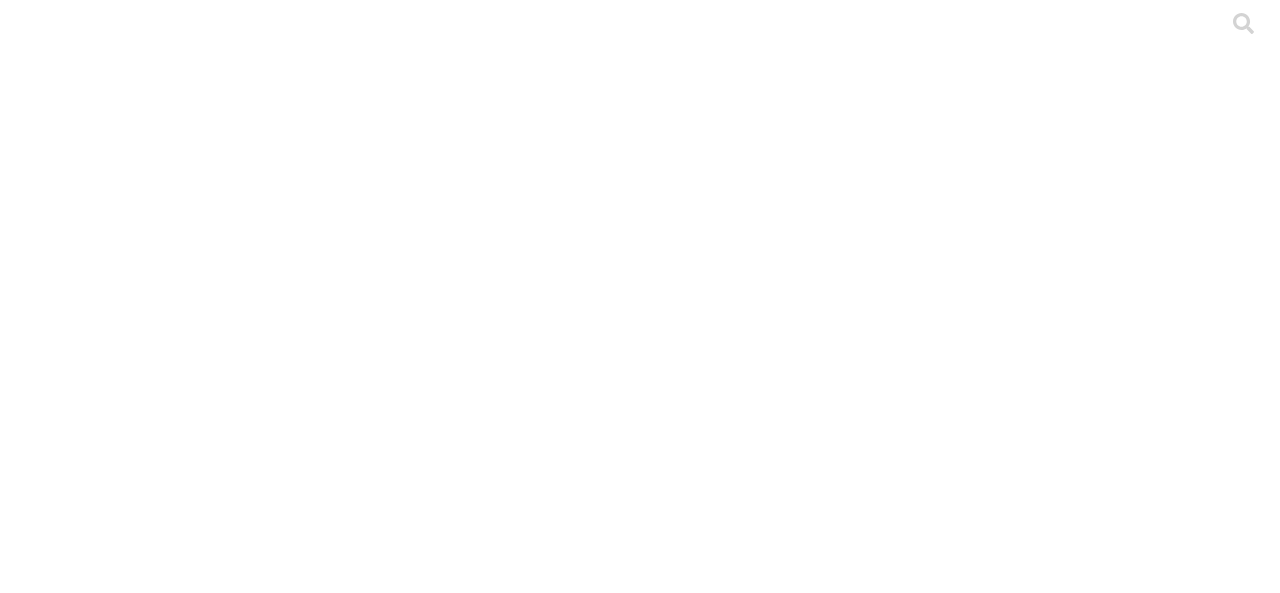 click on "CERVALLE" at bounding box center [180, 2147] 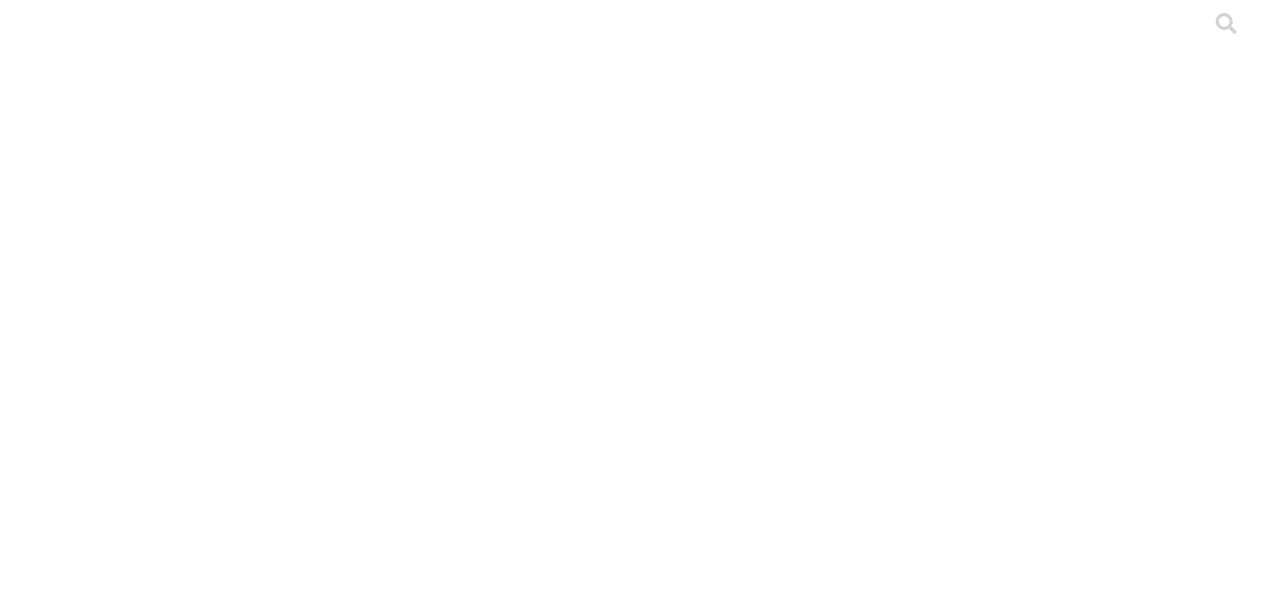 click on ".cls-1 {
fill: #d6d6d6;
}
LA ESPERANZA" at bounding box center (631, 5387) 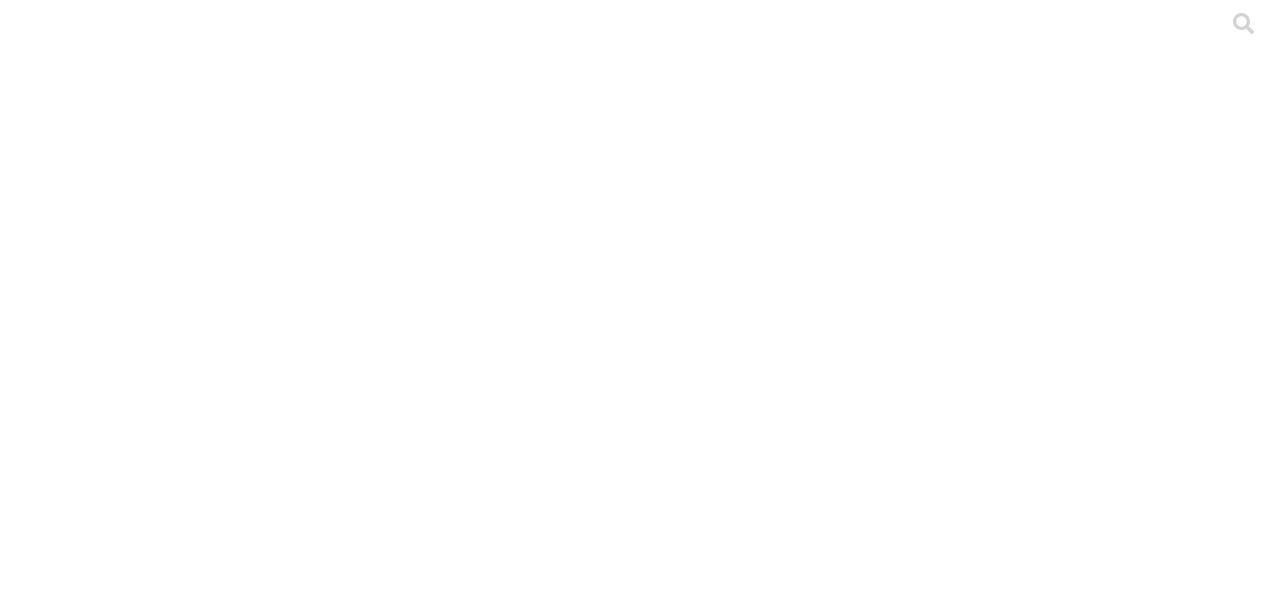 click on "Cargar" at bounding box center [173, 2120] 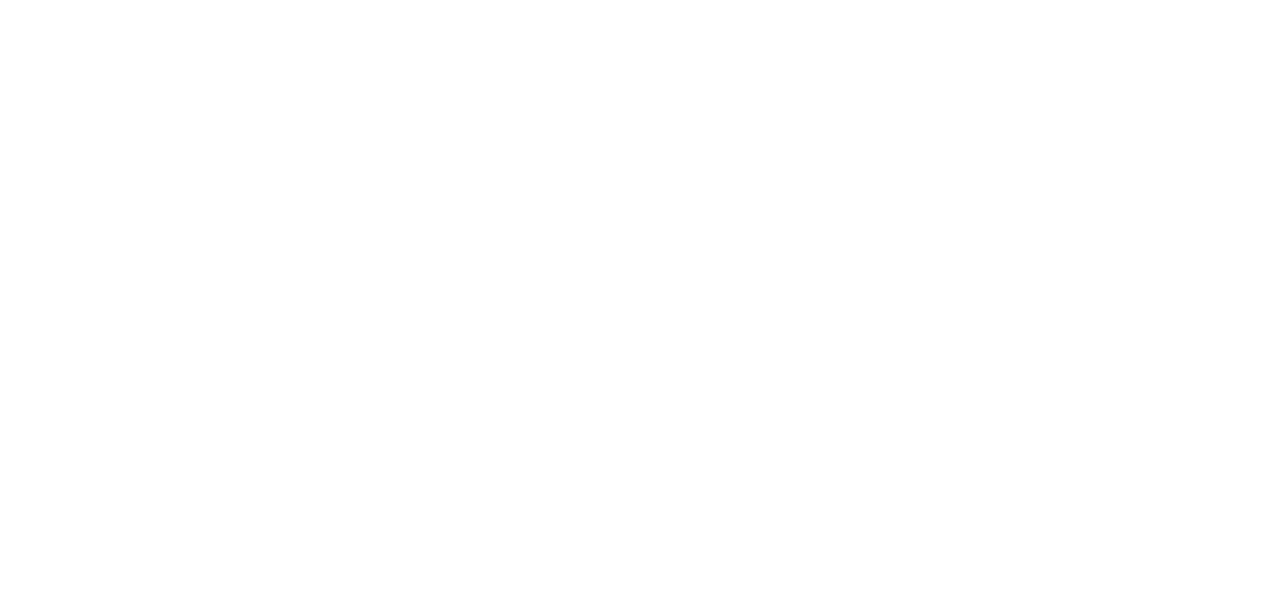 click at bounding box center [96, 2297] 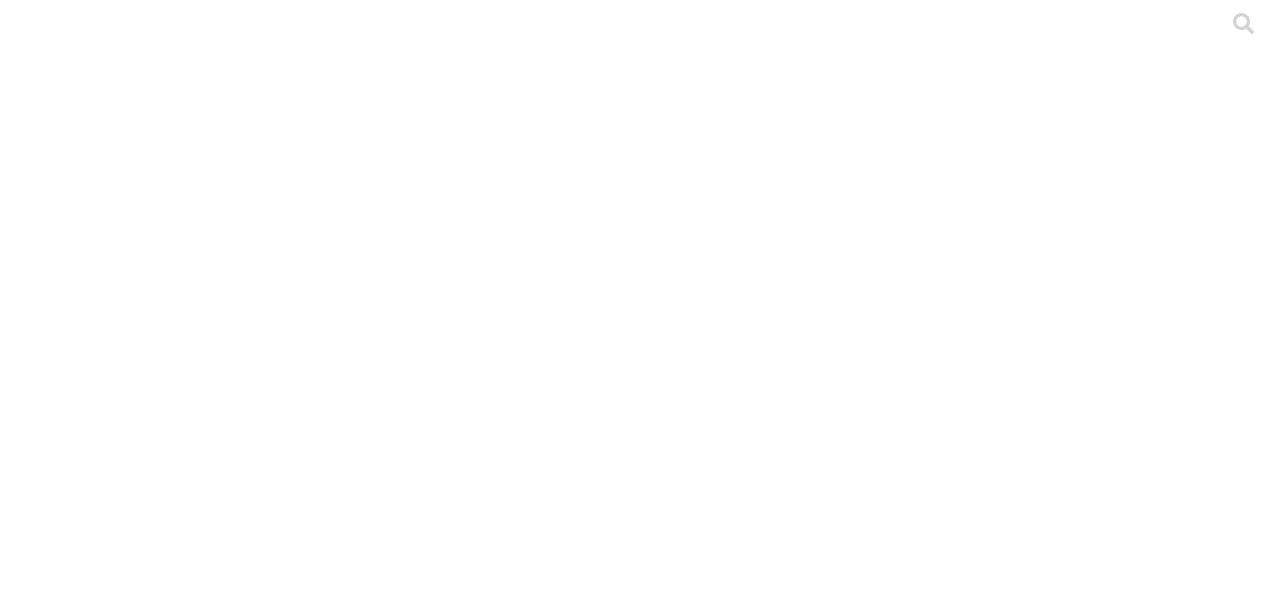 click on "CERVALLE" at bounding box center (180, 2147) 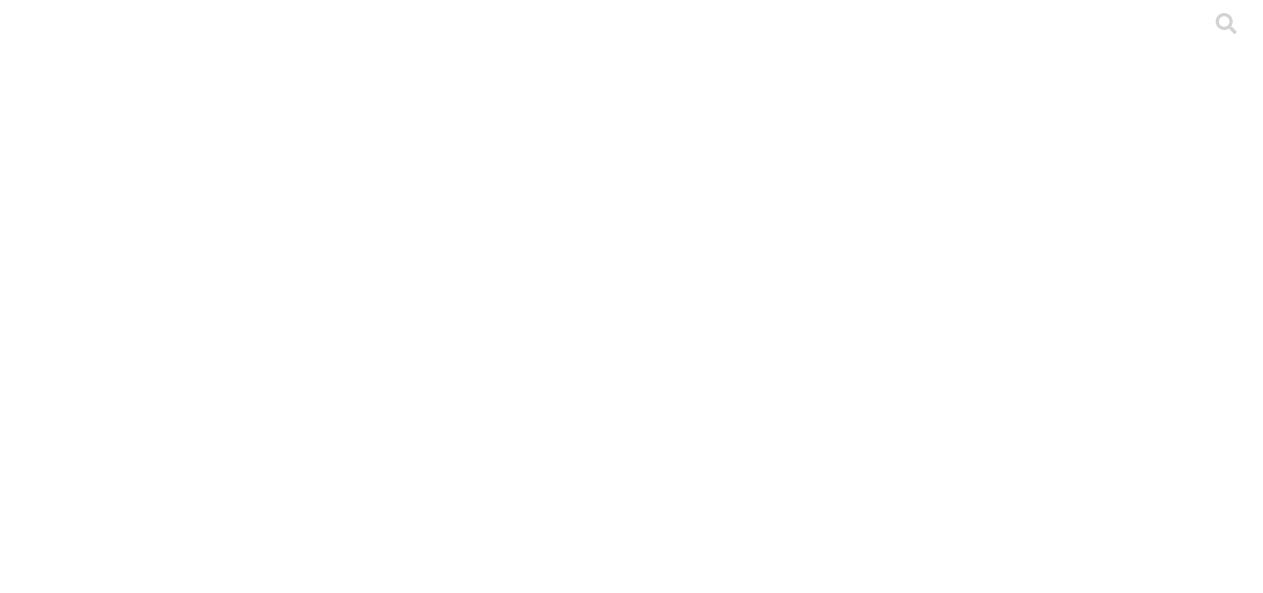 click on ".cls-1 {
fill: #d6d6d6;
}
LA MARGARITA" at bounding box center [631, 6656] 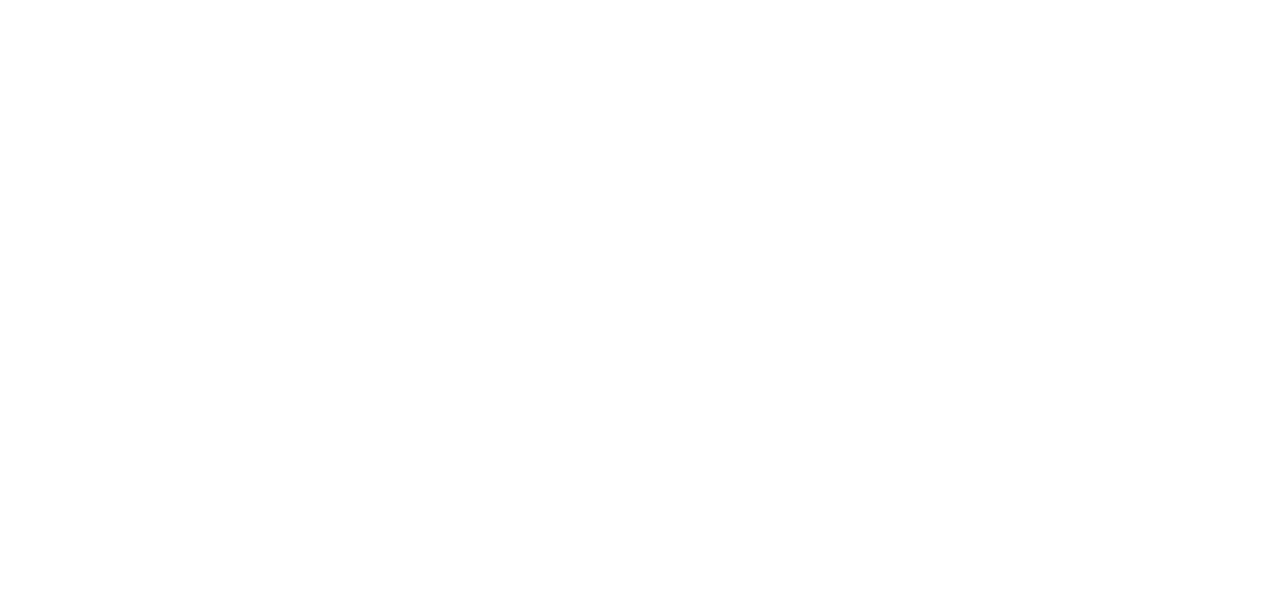 click at bounding box center [96, 2297] 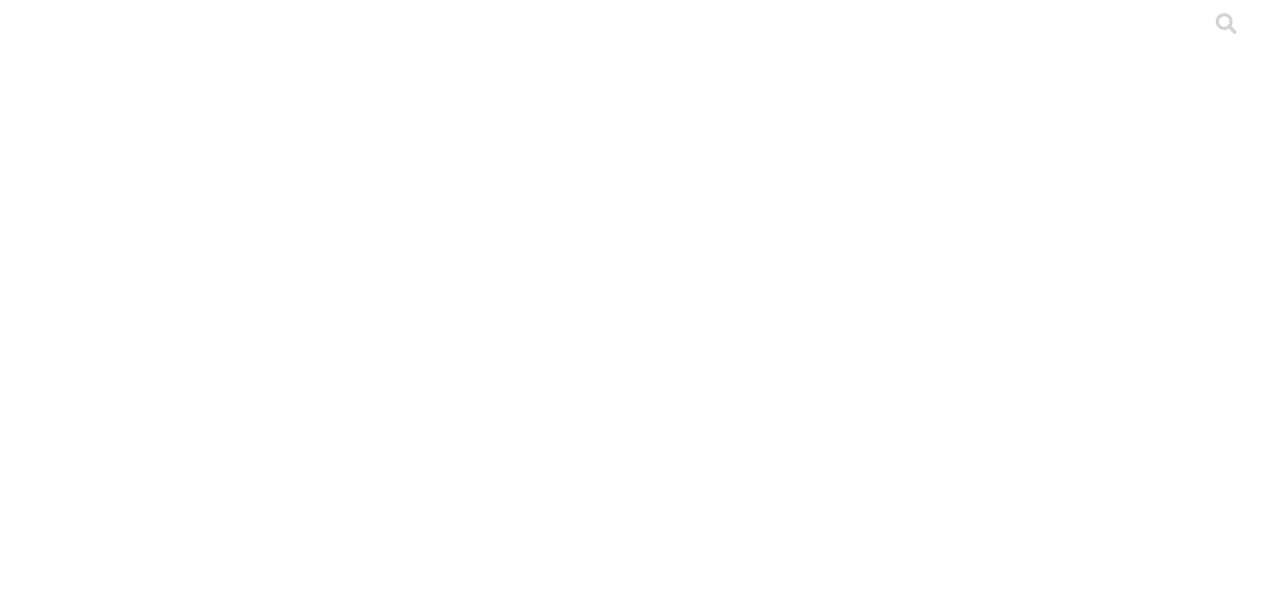 click on "CERVALLE" at bounding box center (180, 2133) 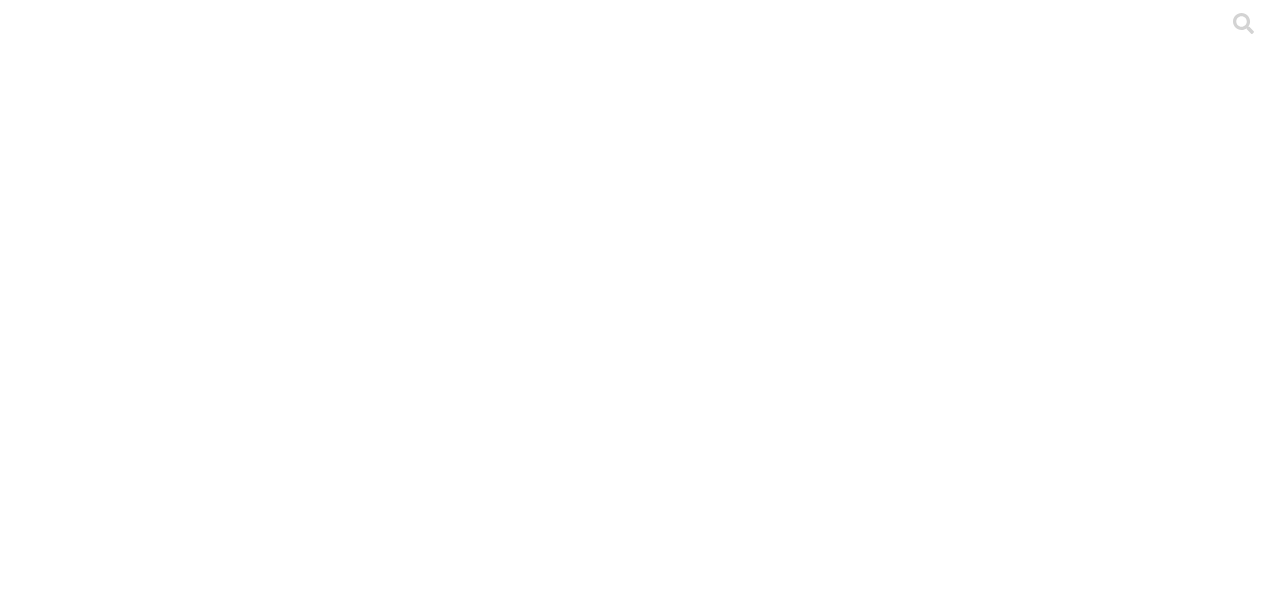 click on ".cls-1 {
fill: #d6d6d6;
}
PRECEBO" at bounding box center [640, 5444] 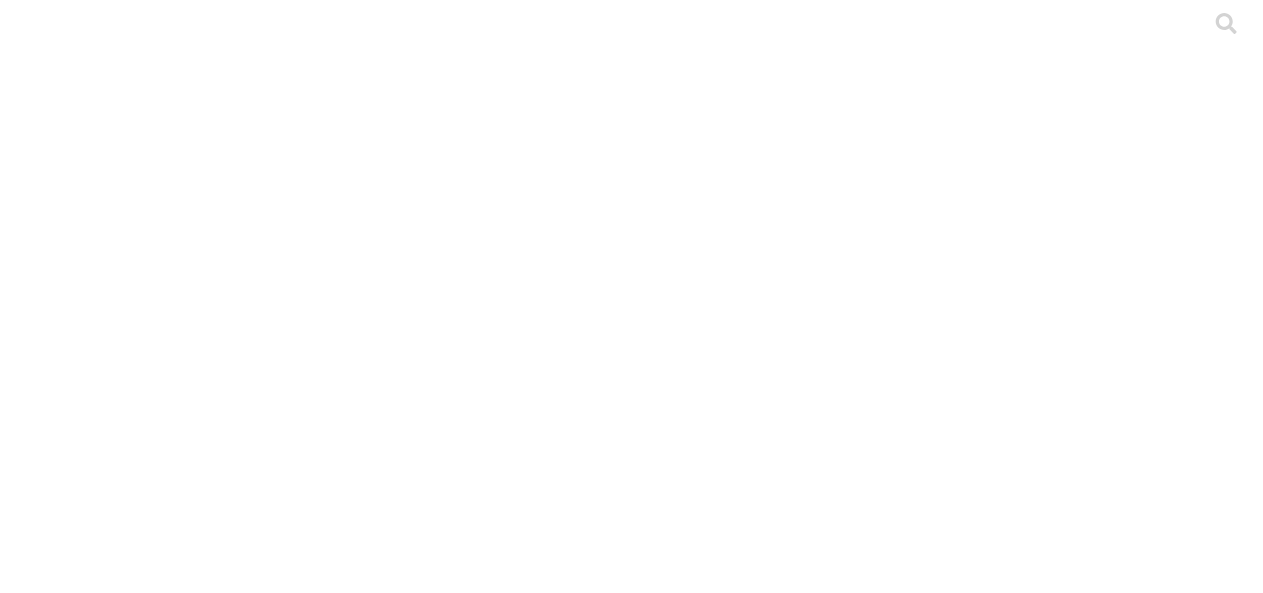 click on ".cls-1 {
fill: #d6d6d6;
}
LA PONDEROSA" at bounding box center [631, 7925] 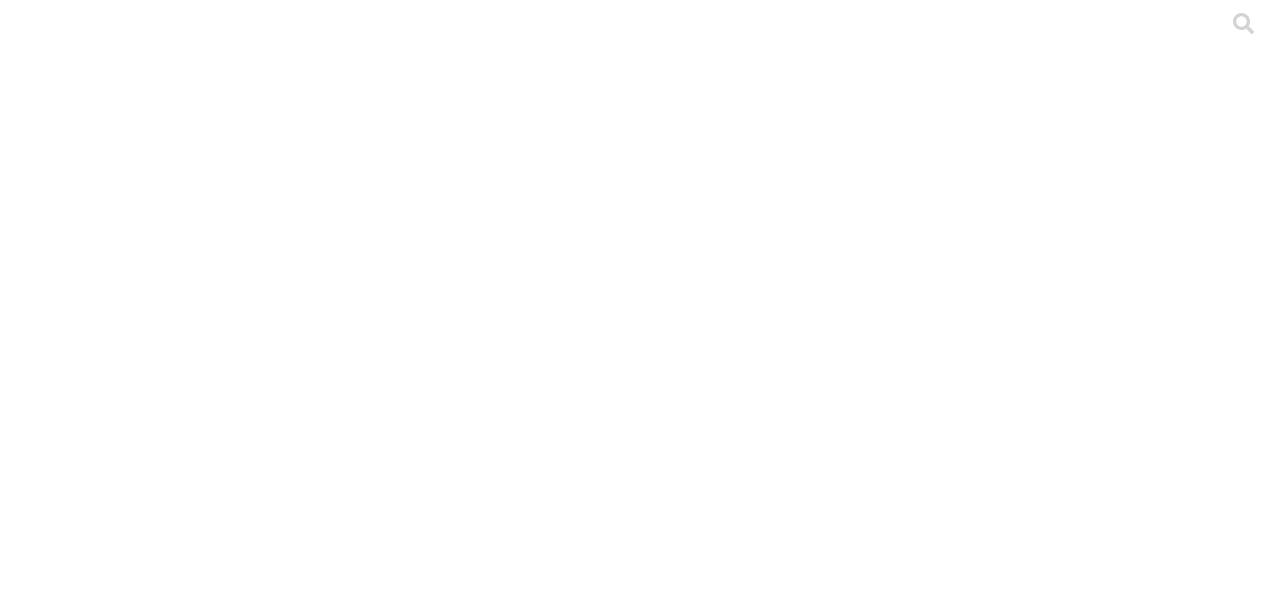 click on "Cargar" at bounding box center (174, 2119) 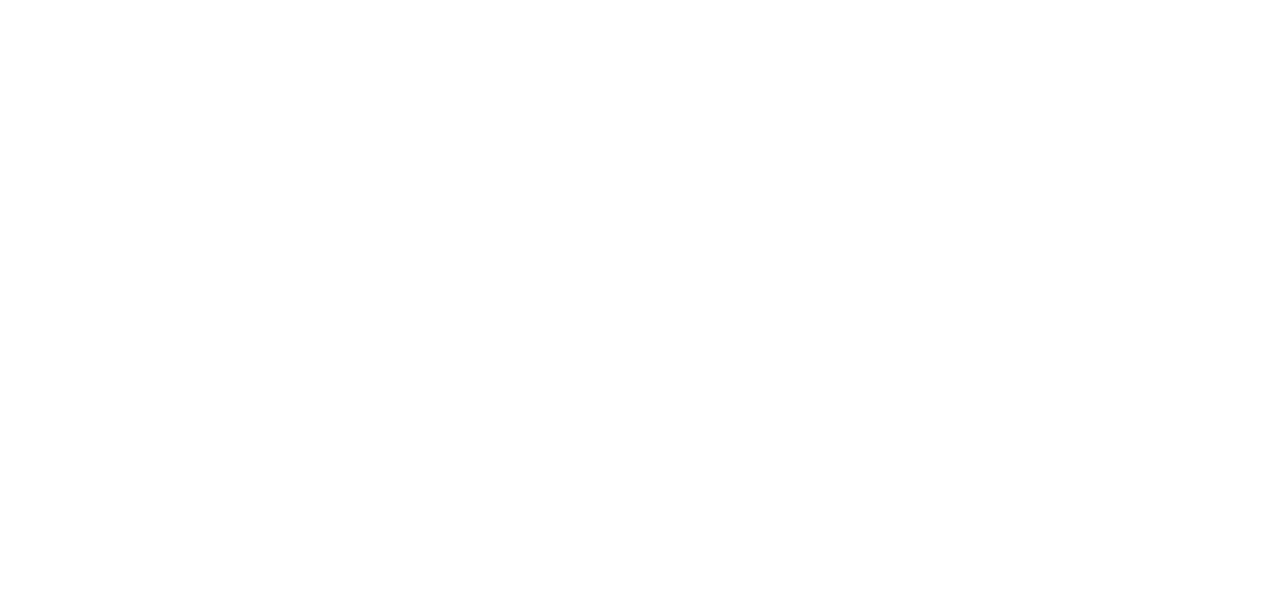 click at bounding box center (96, 2297) 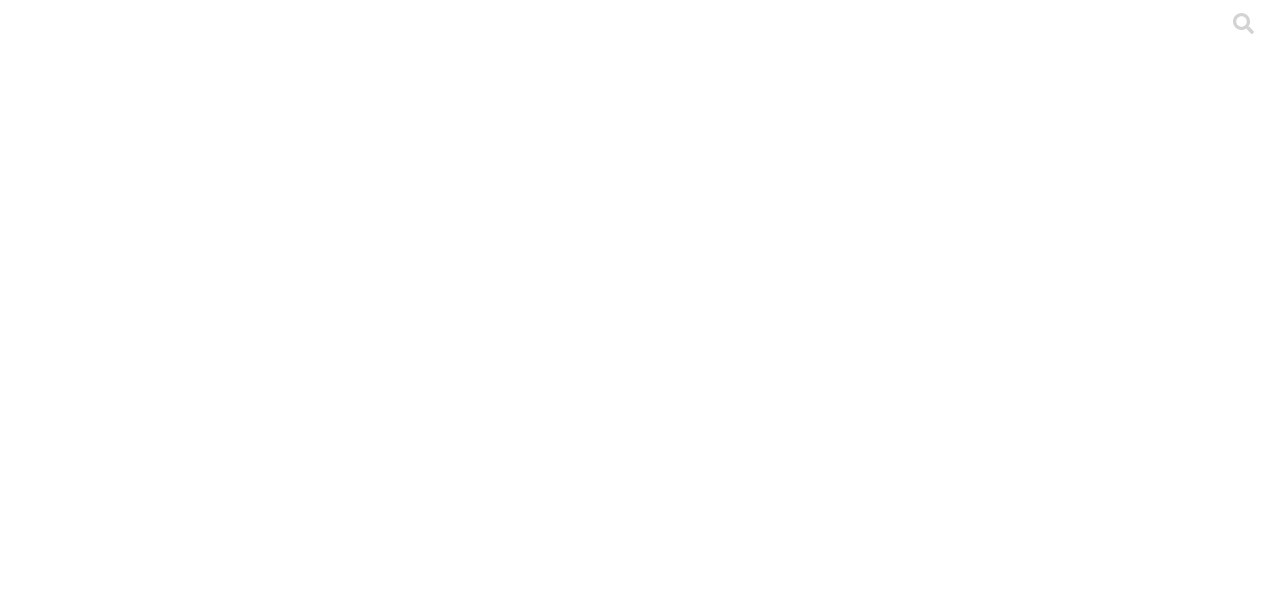 click on "PRECEBO" at bounding box center (257, 2147) 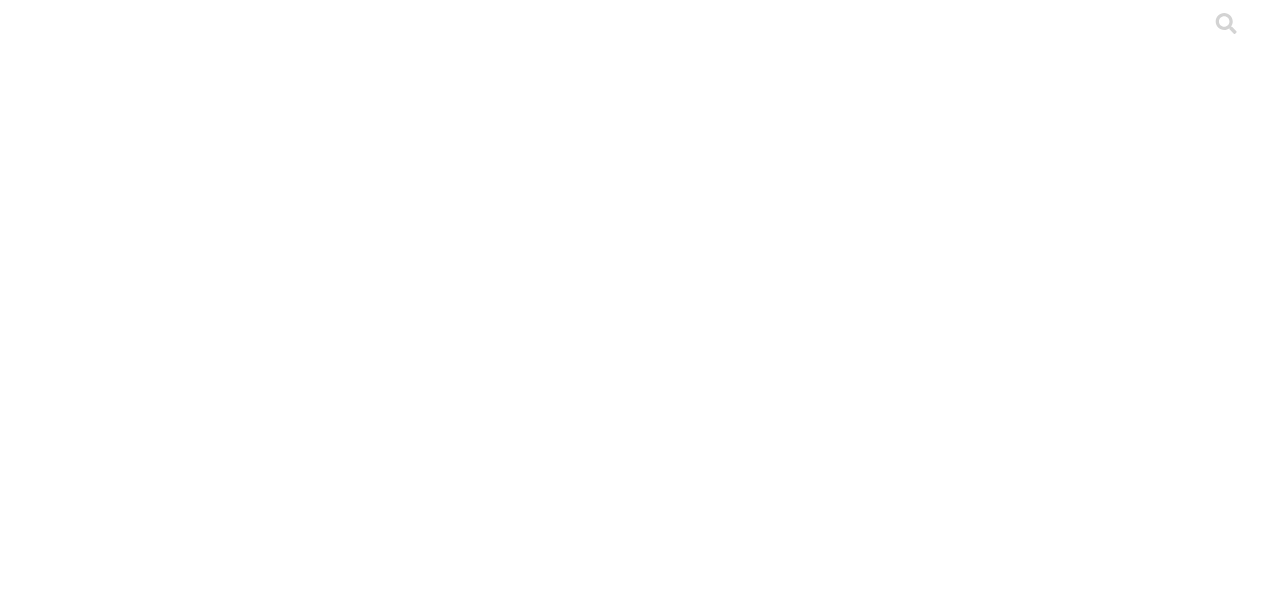 click on "CERVALLE" at bounding box center [180, 2133] 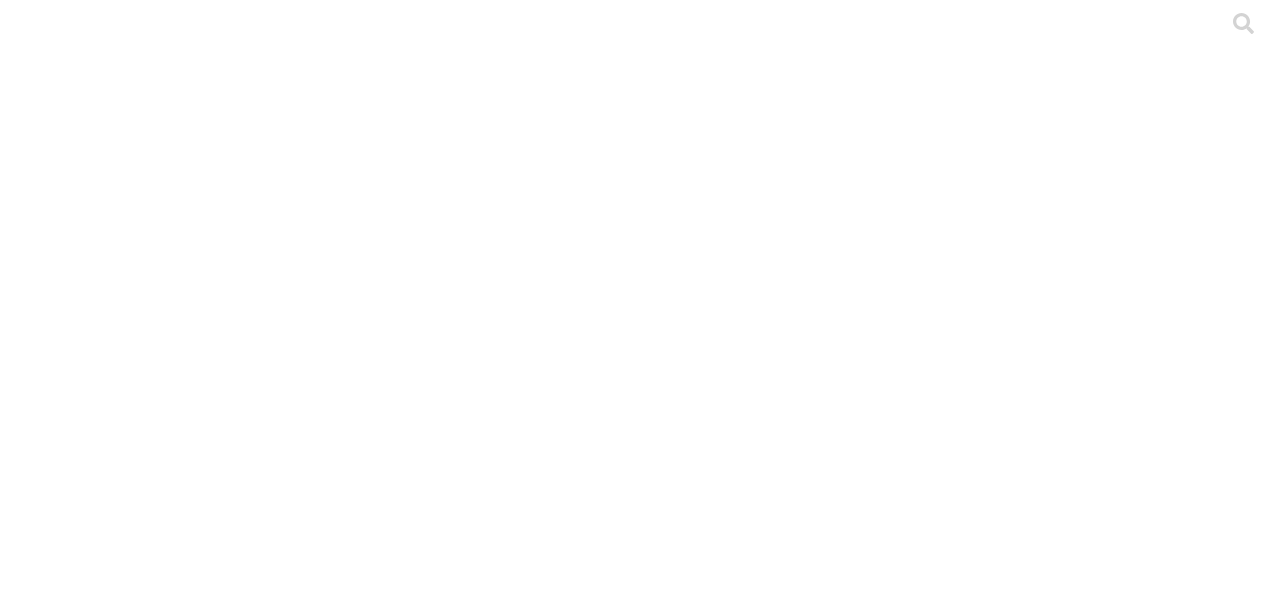 click on ".cls-1 {
fill: #d6d6d6;
}
CEBA" at bounding box center (640, 2872) 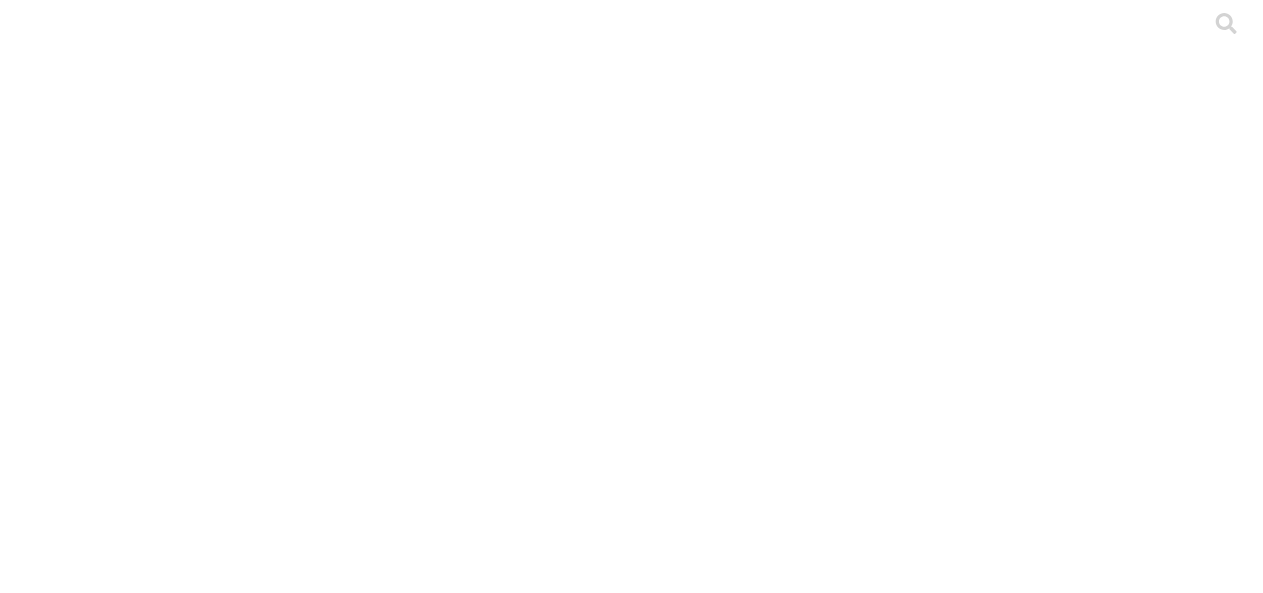 click on ".cls-1 {
fill: #d6d6d6;
}
LA PONDEROSA" at bounding box center [631, 7925] 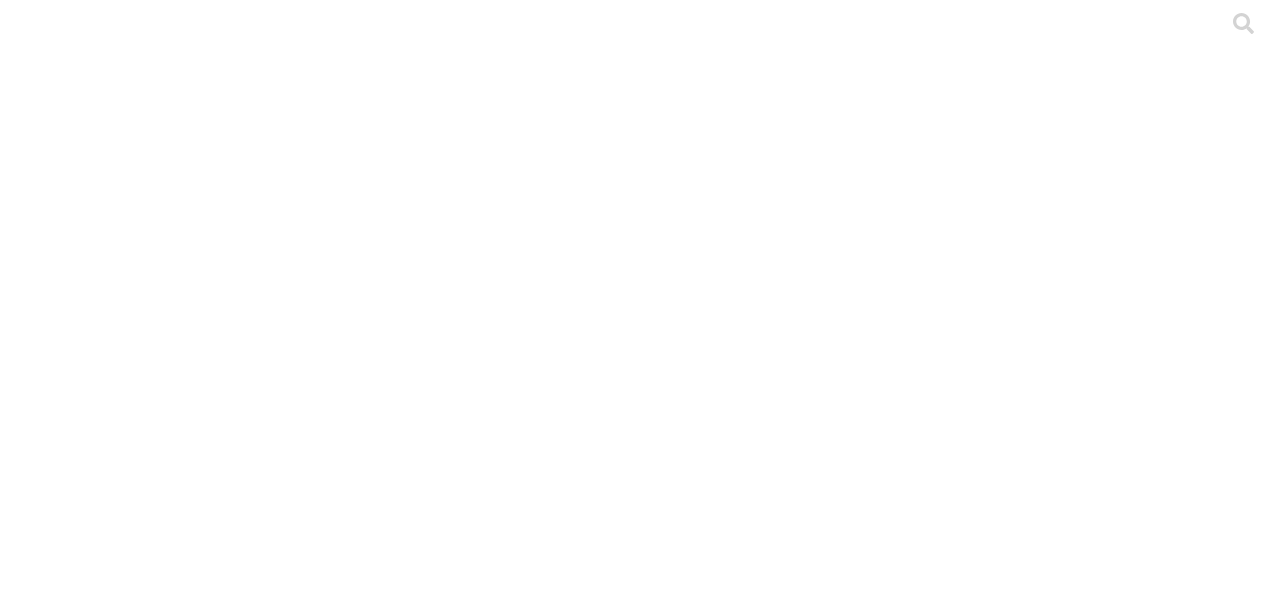 click on "Cargar" at bounding box center [174, 2119] 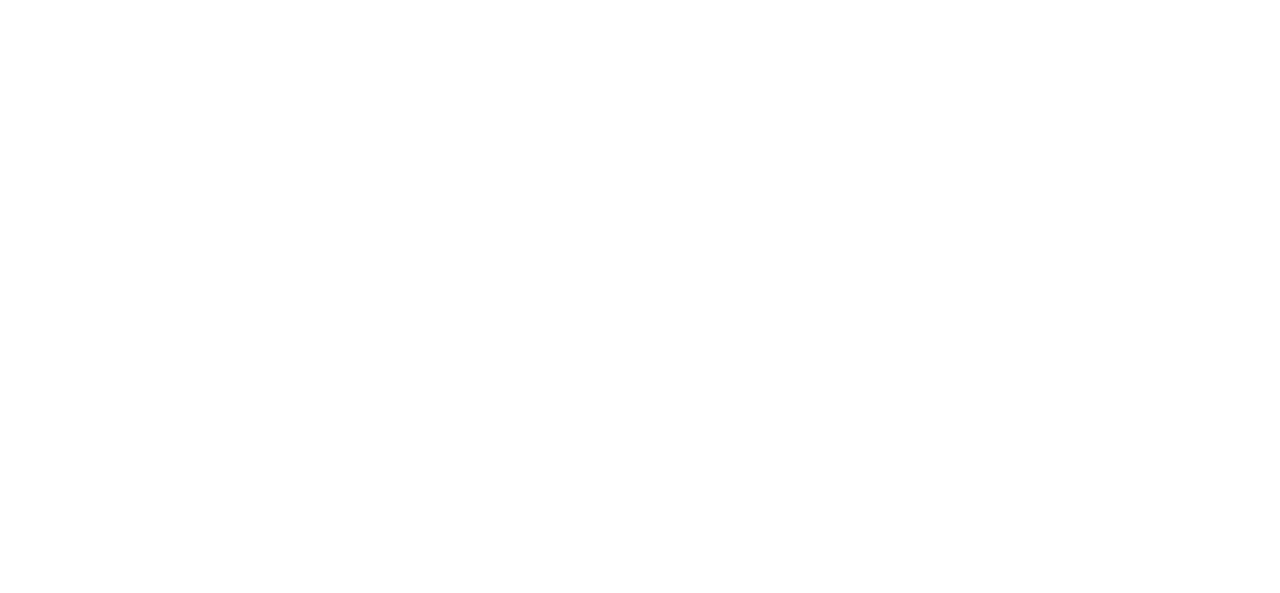 click at bounding box center (96, 2297) 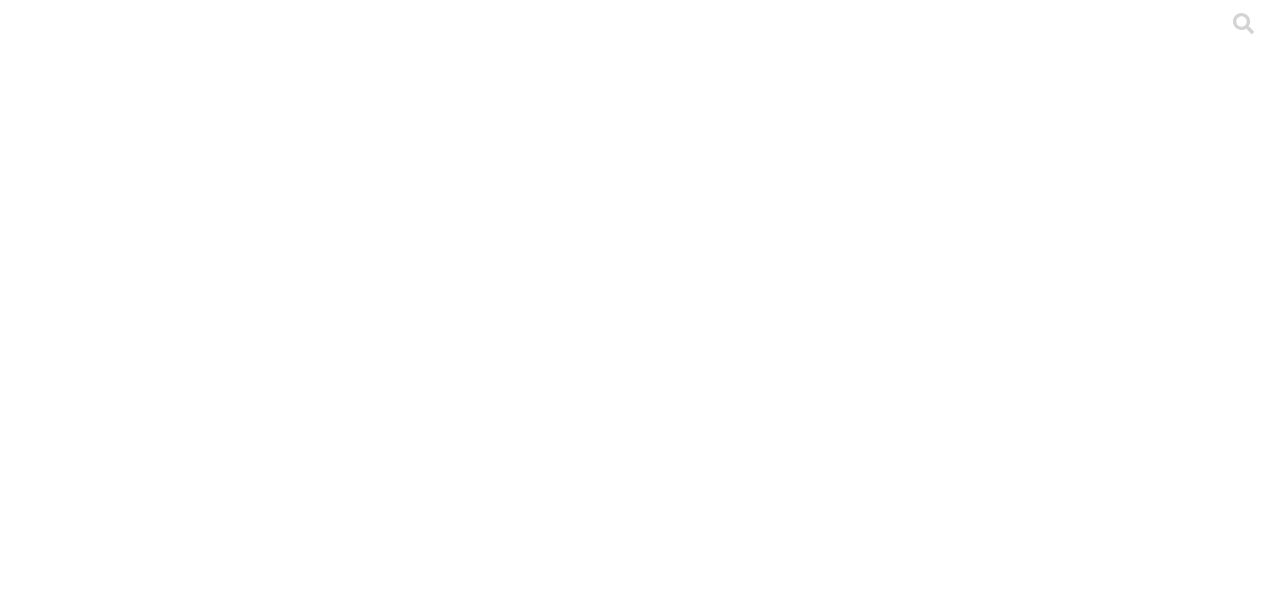 click on "CERVALLE" at bounding box center (180, 2147) 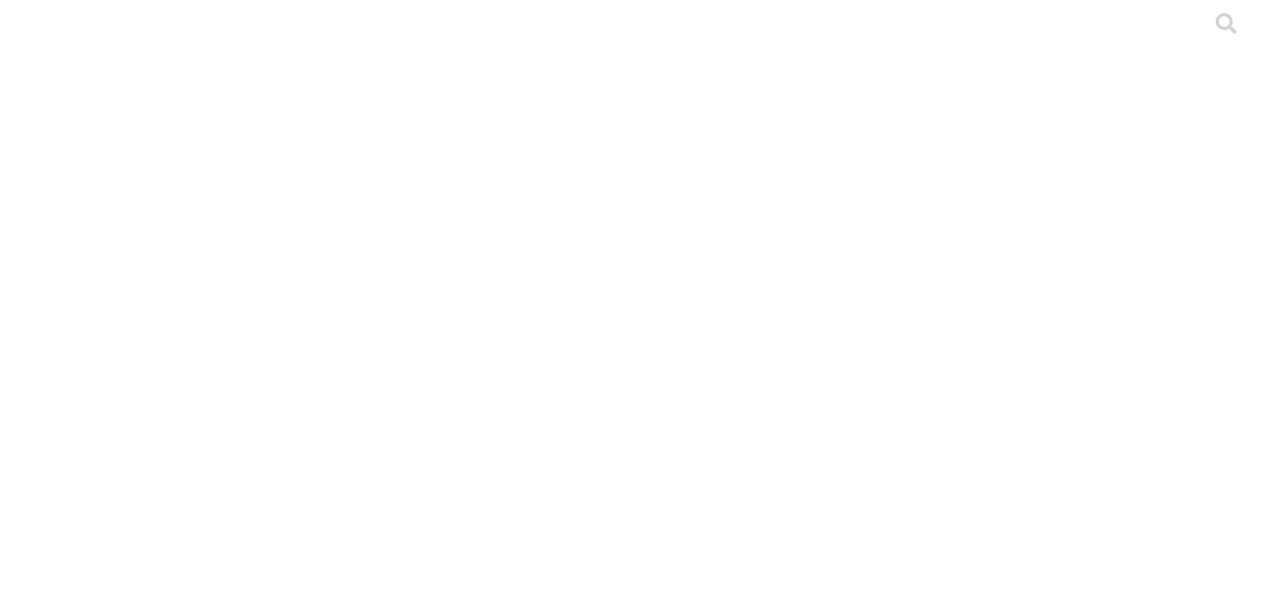 click on ".cls-1 {
fill: #d6d6d6;
}
LA PONDEROSA" at bounding box center (631, 7925) 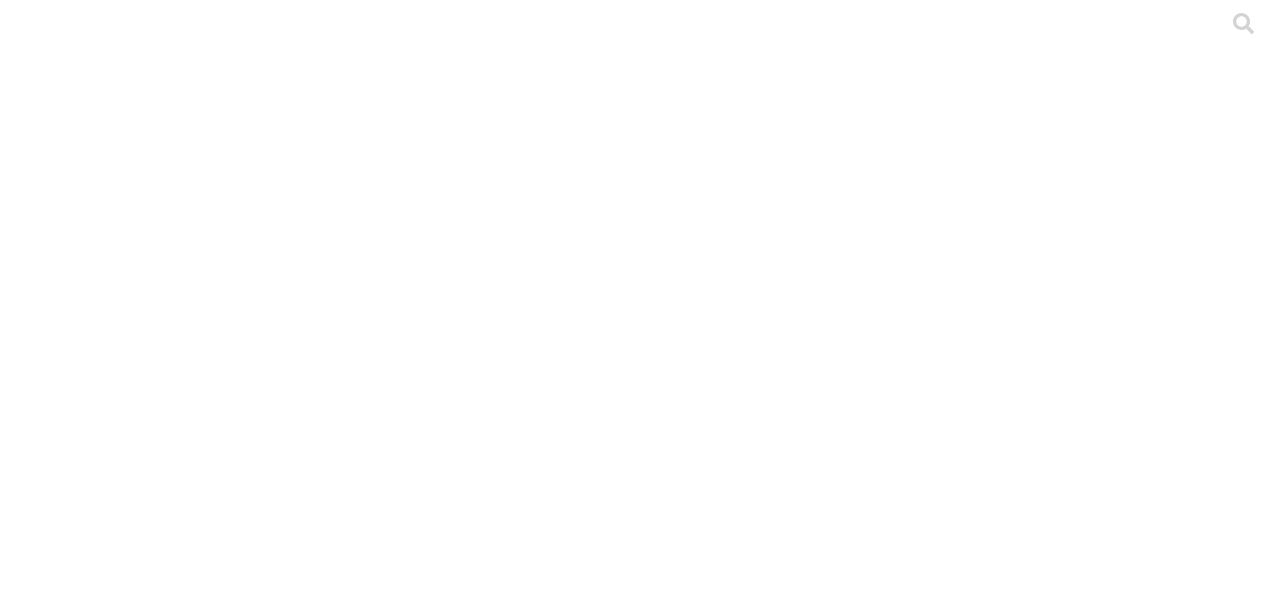 click on ".cls-1 {
fill: #d6d6d6;
}
CRIA" at bounding box center [640, 4158] 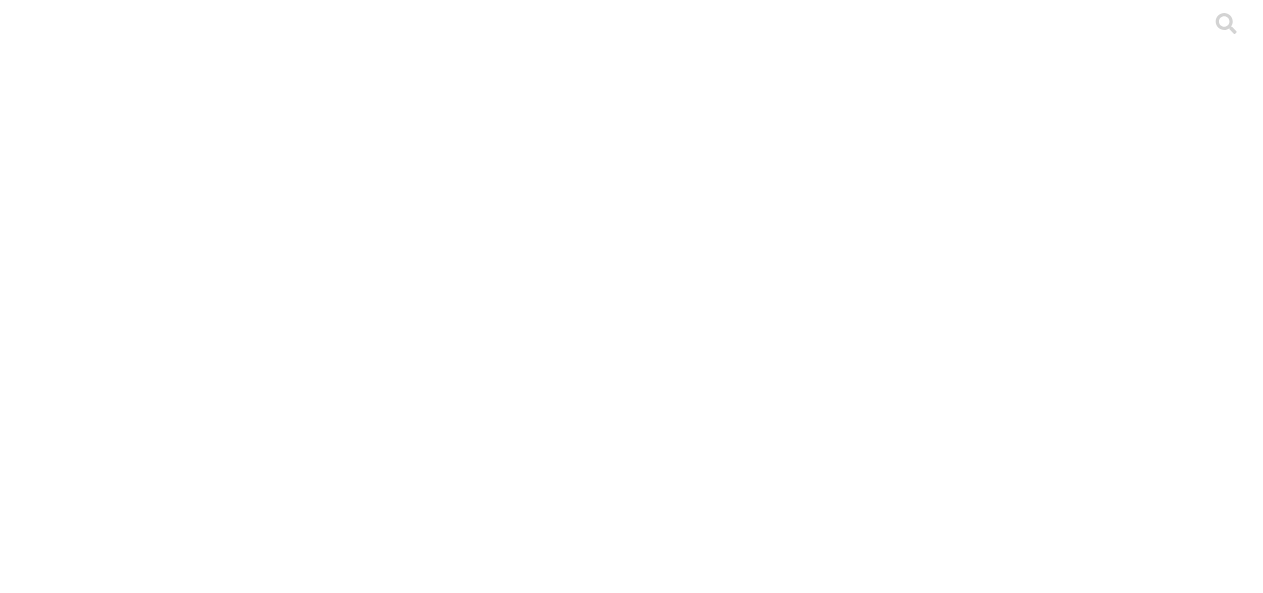 click on ".cls-1 {
fill: #d6d6d6;
}
VILLARICA" at bounding box center (631, 10463) 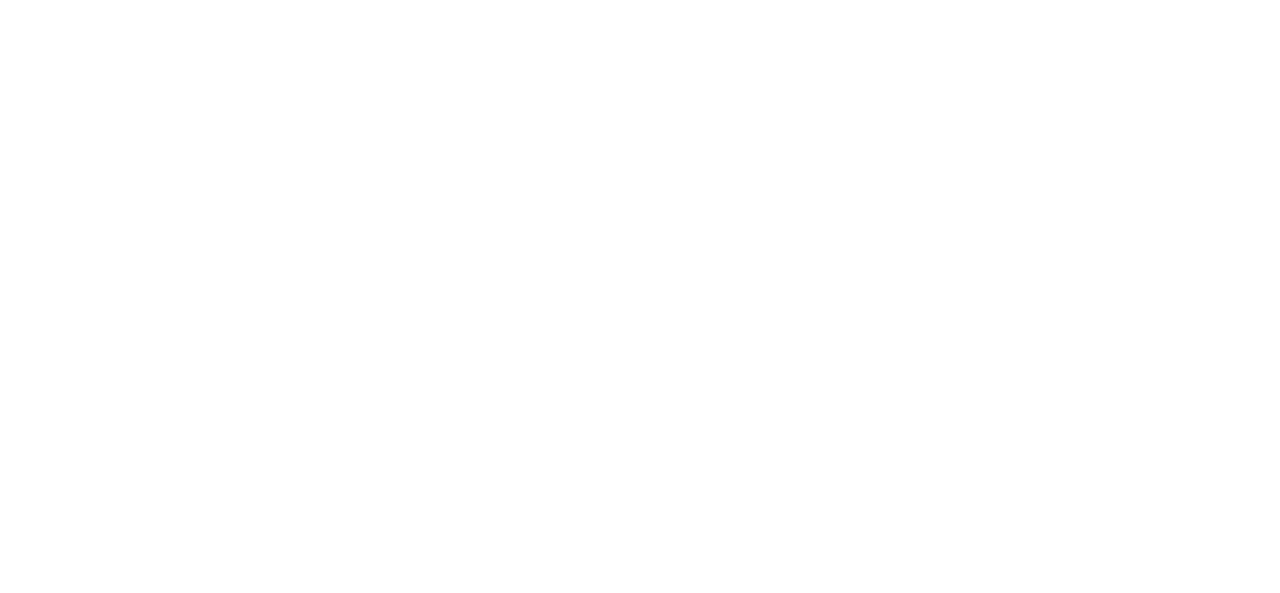 click at bounding box center [96, 2297] 